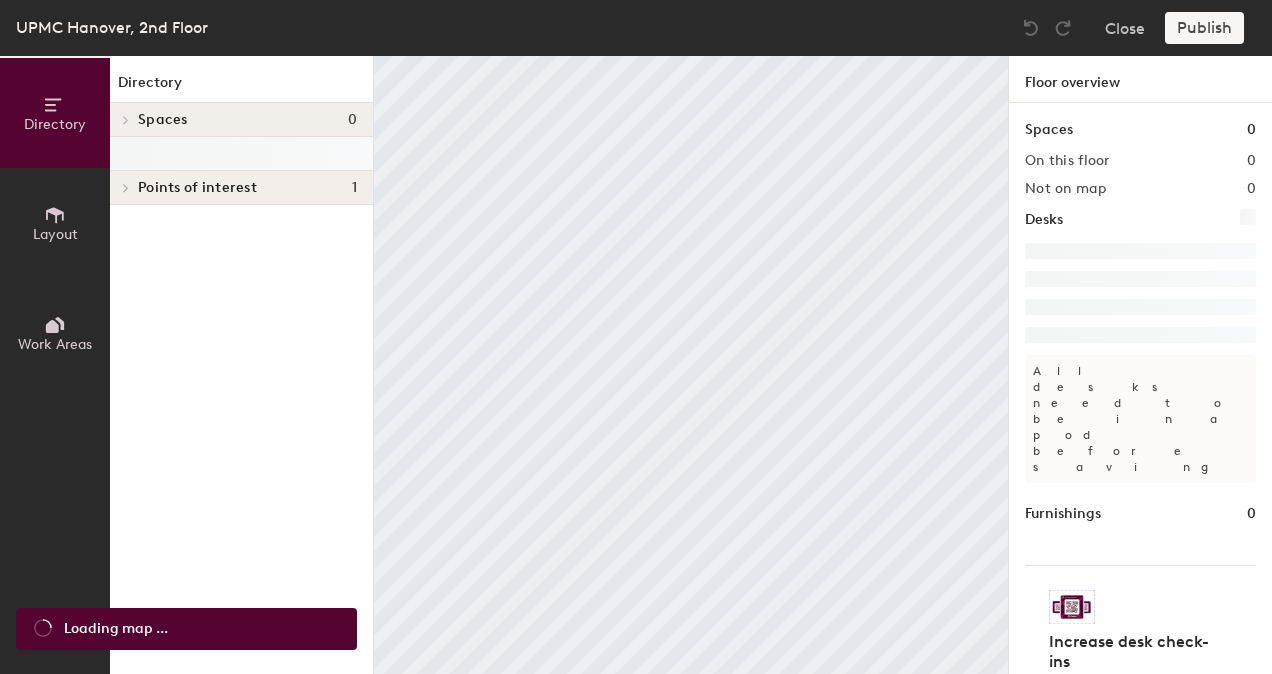 scroll, scrollTop: 0, scrollLeft: 0, axis: both 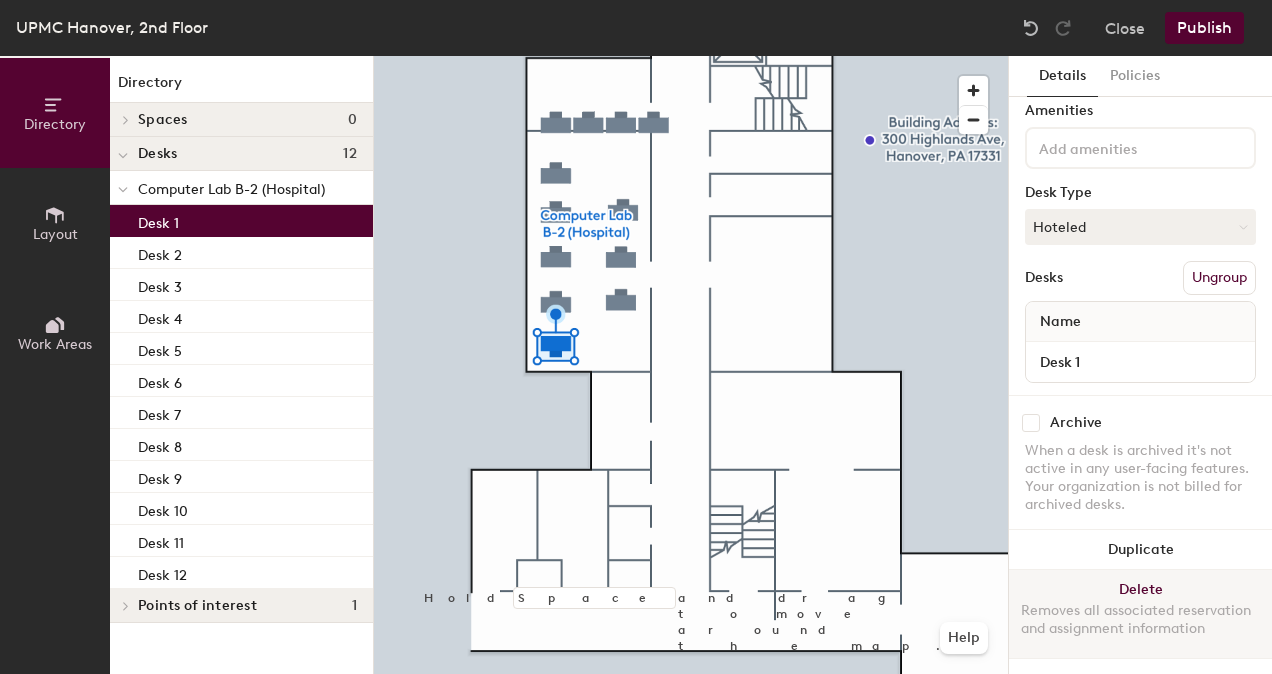 click on "Delete Removes all associated reservation and assignment information" 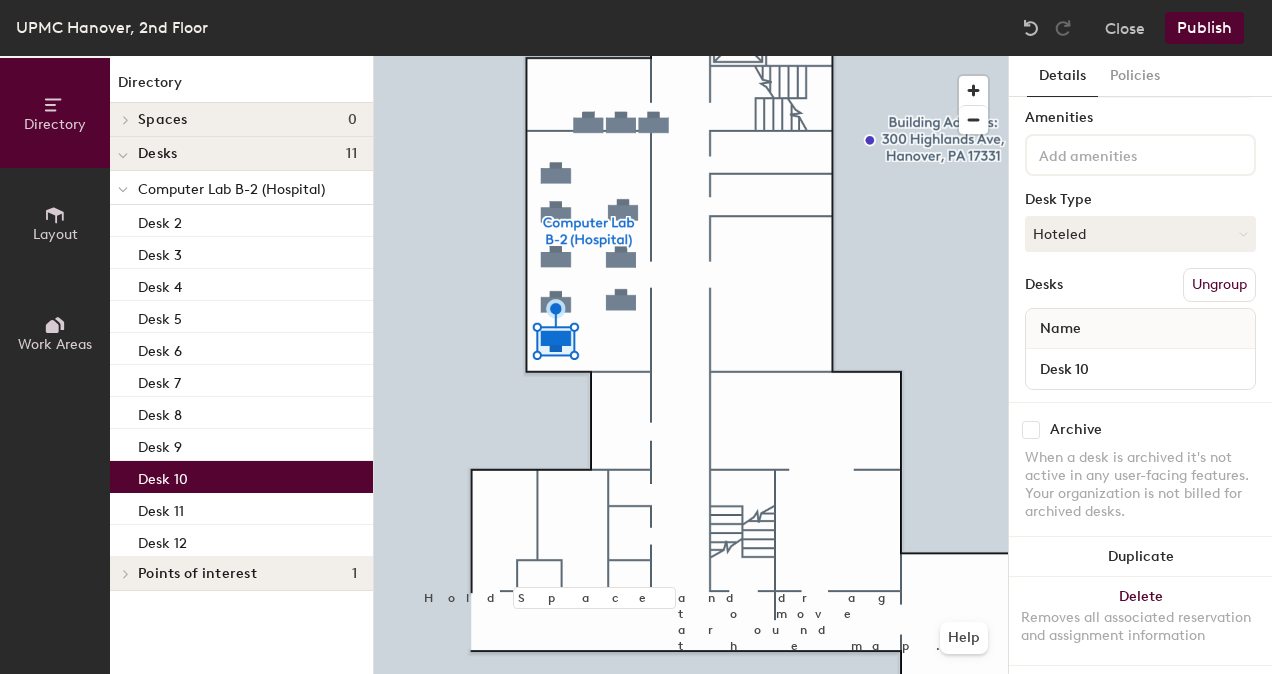 scroll, scrollTop: 85, scrollLeft: 0, axis: vertical 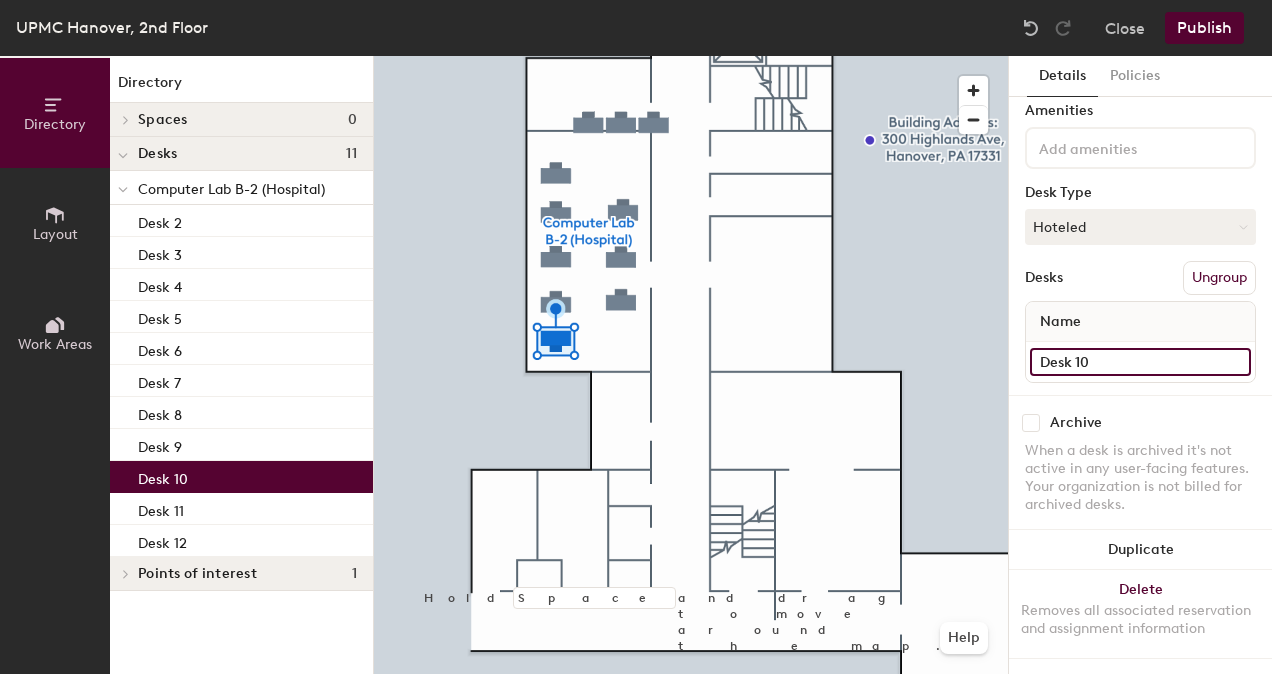click on "Desk 10" 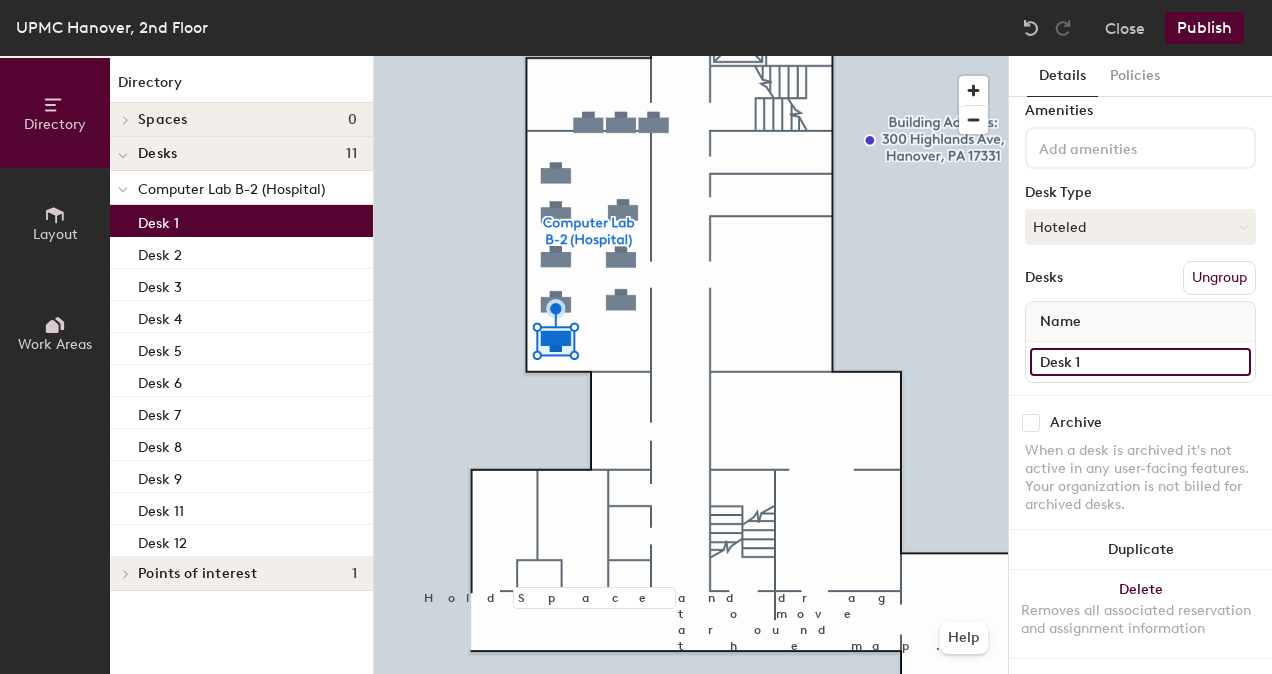 type on "Desk 1" 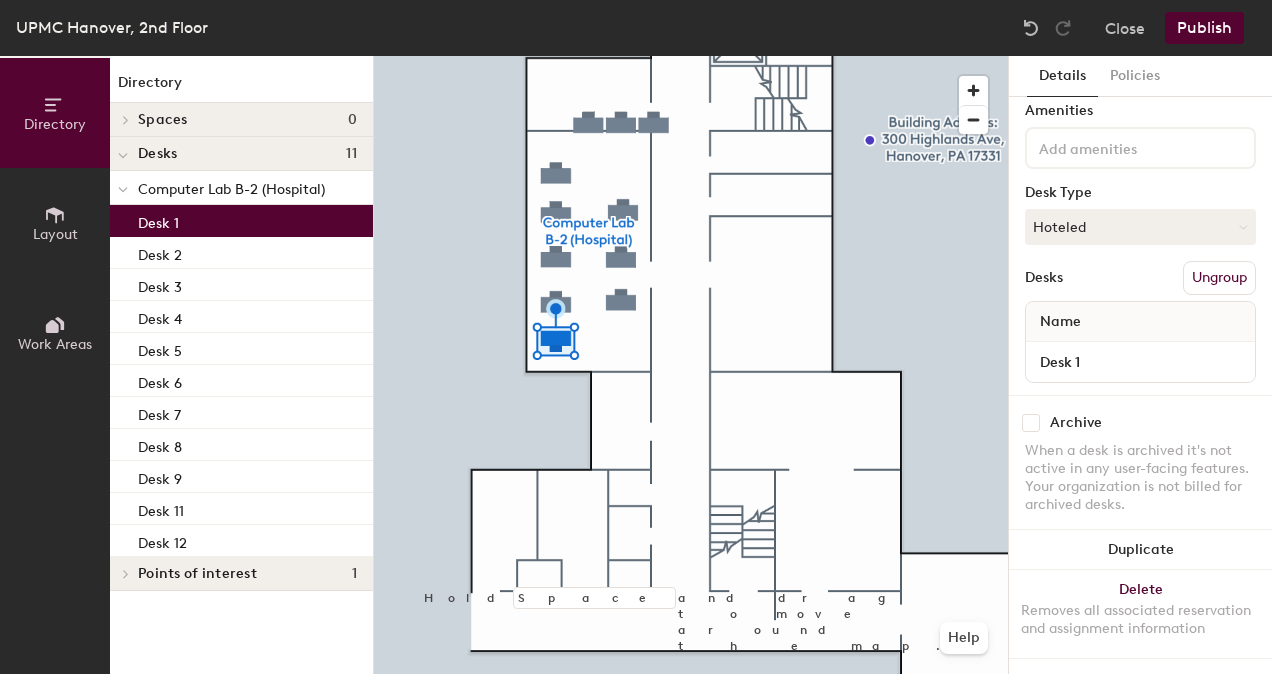 click on "Publish" 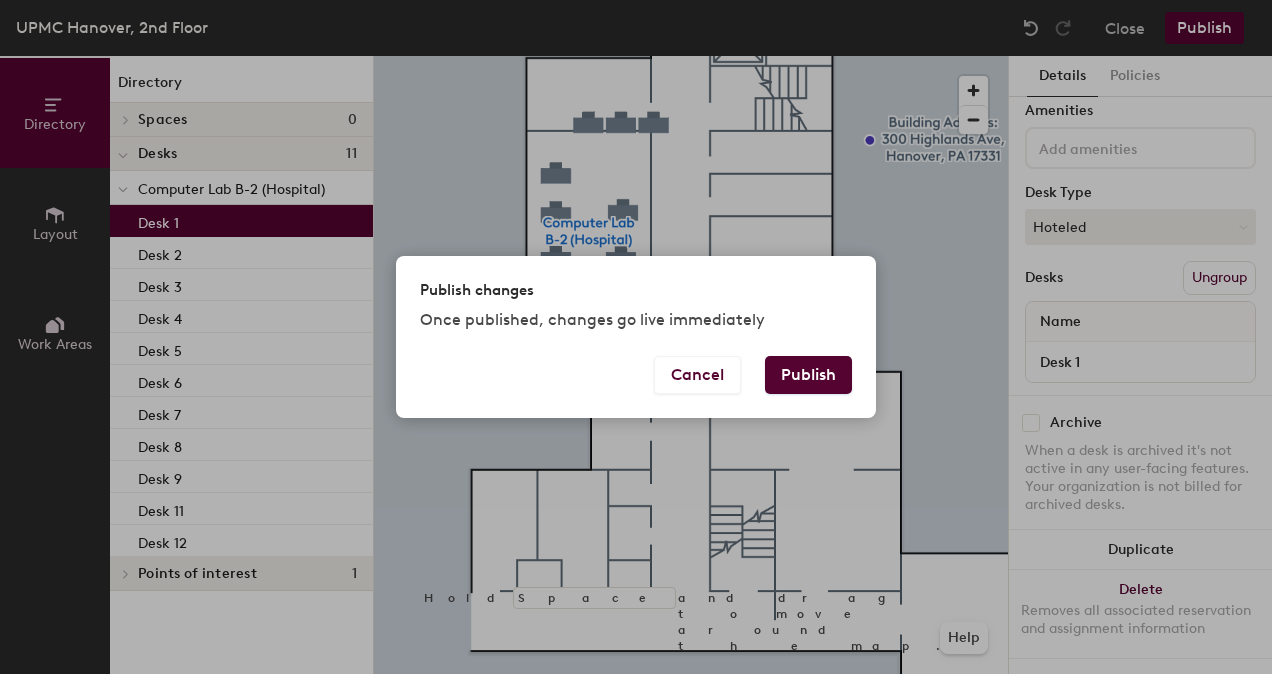 click on "Publish" at bounding box center (808, 375) 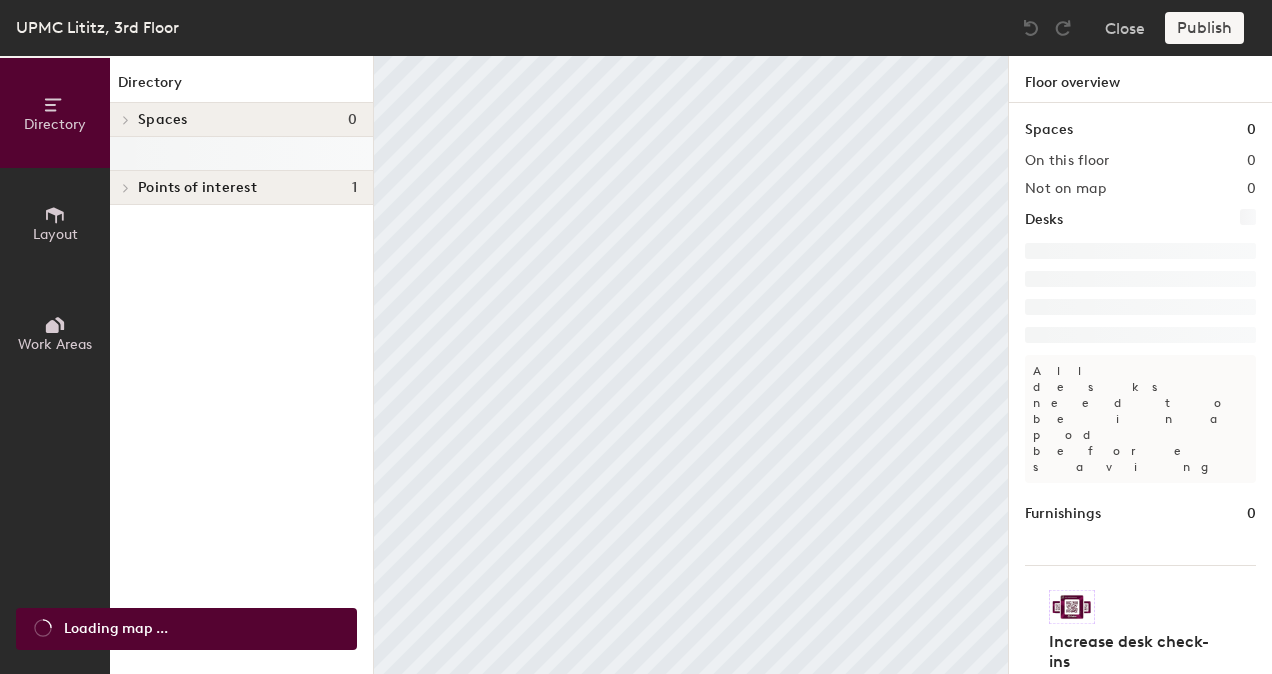 scroll, scrollTop: 0, scrollLeft: 0, axis: both 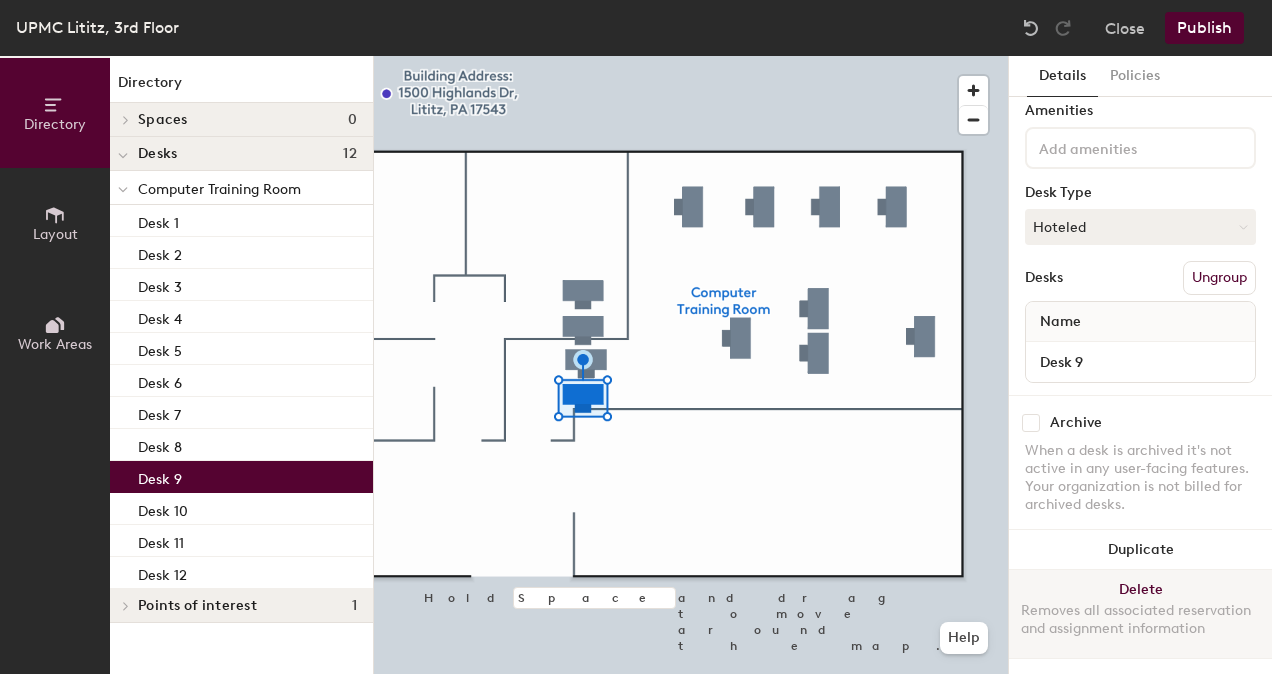 click on "Delete Removes all associated reservation and assignment information" 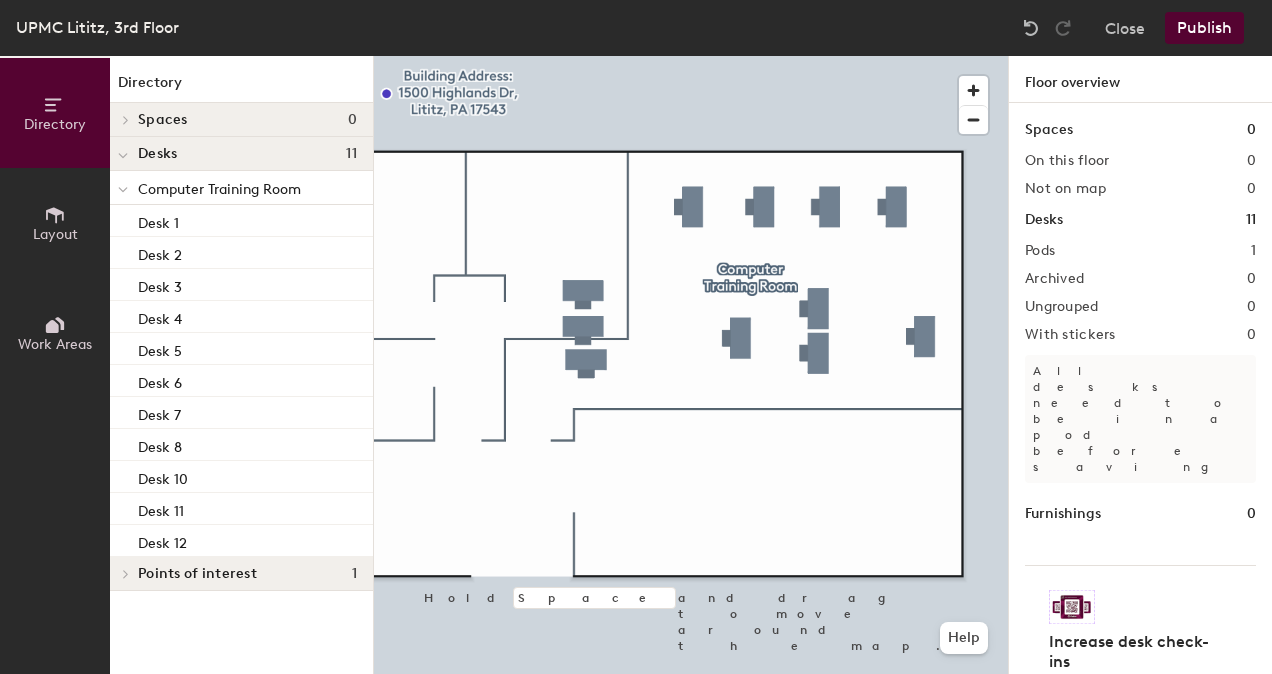 click 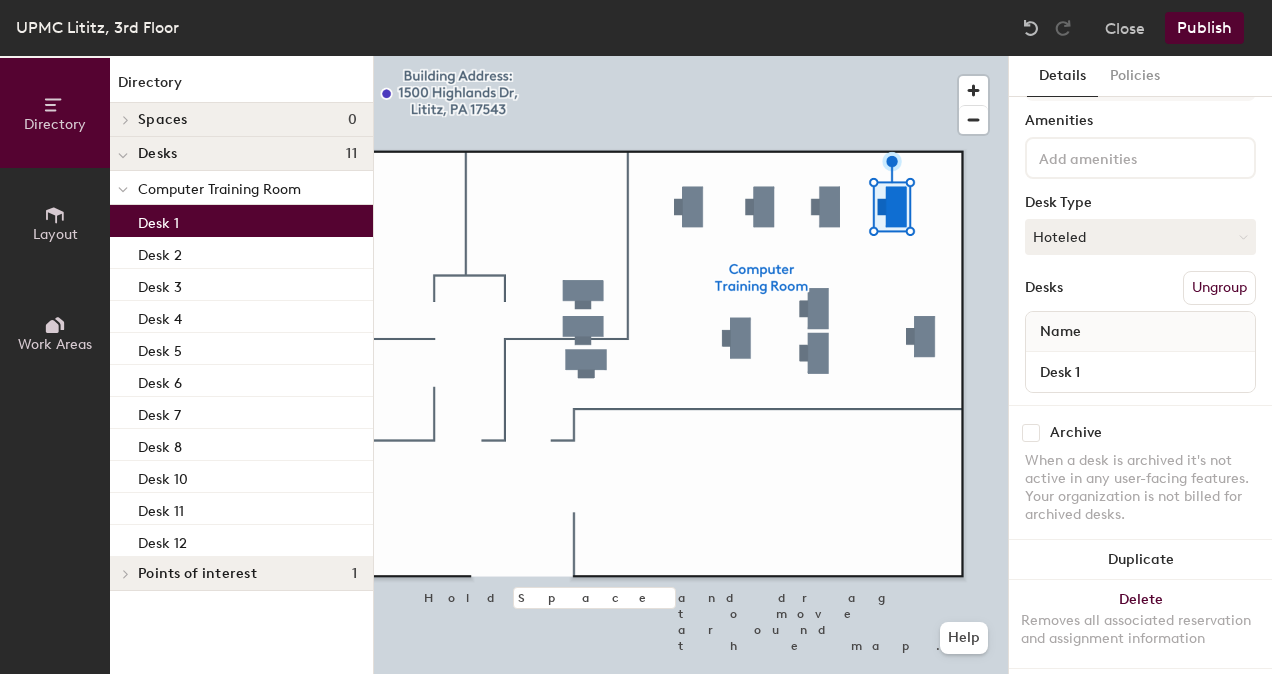 scroll, scrollTop: 85, scrollLeft: 0, axis: vertical 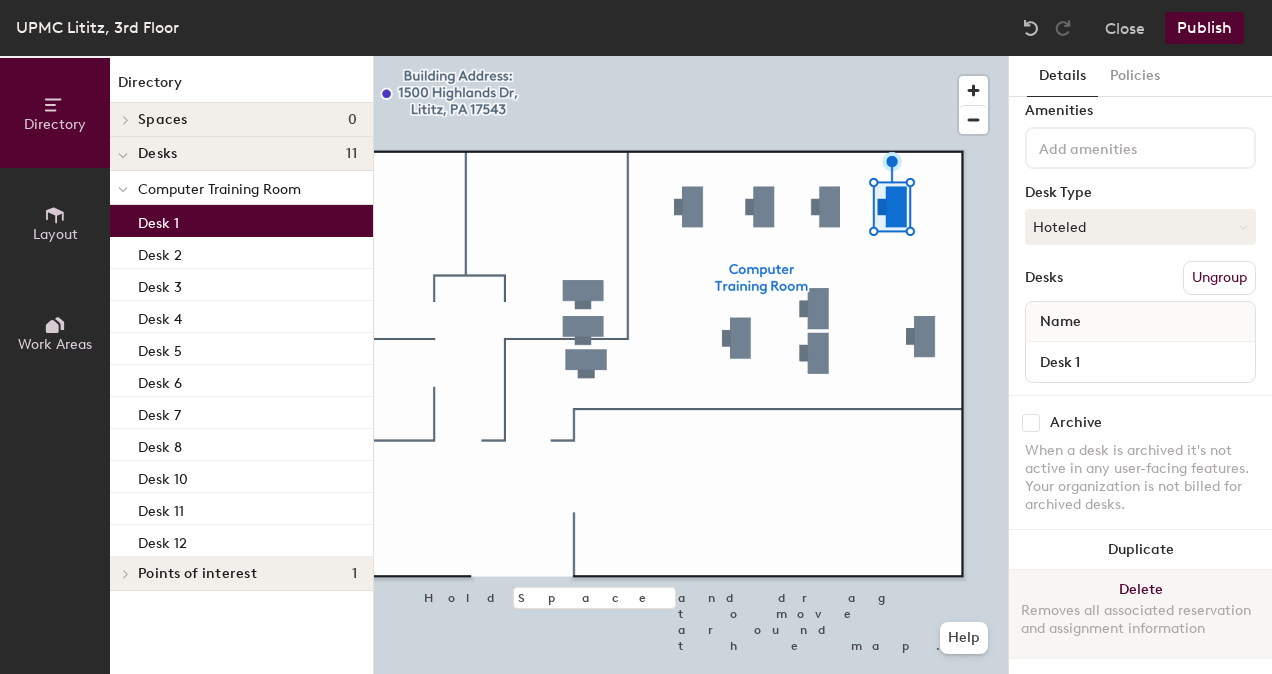 click on "Delete Removes all associated reservation and assignment information" 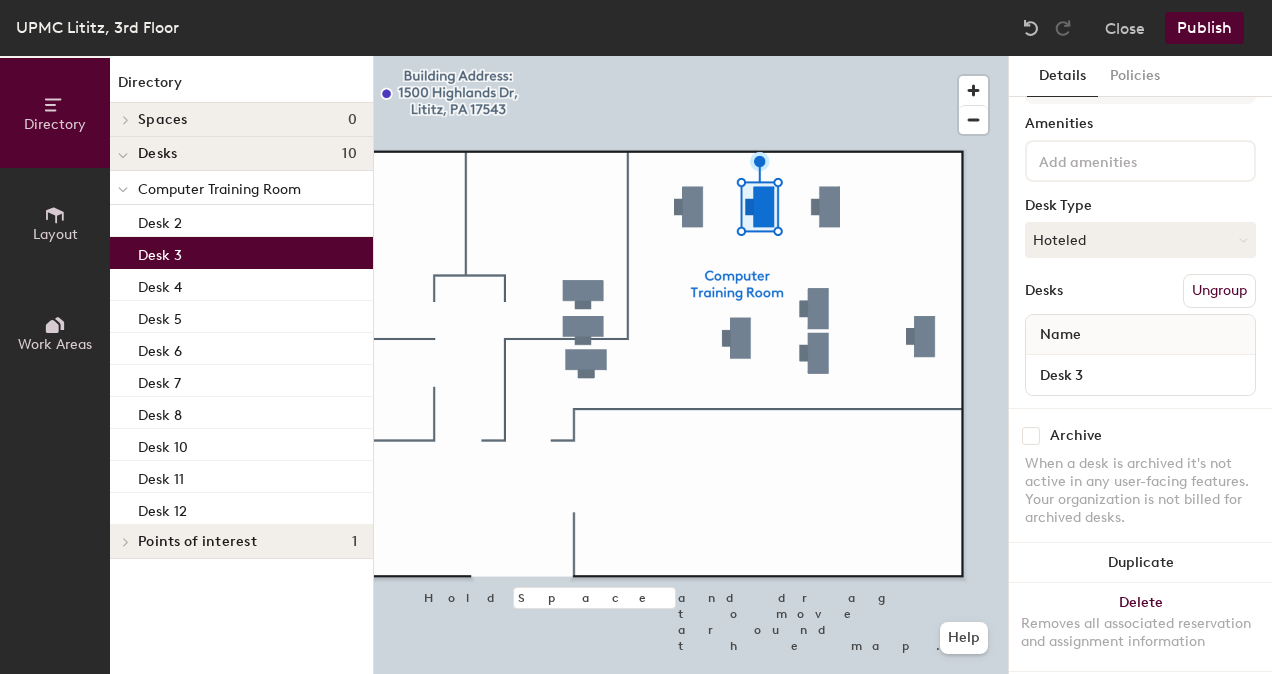 scroll, scrollTop: 85, scrollLeft: 0, axis: vertical 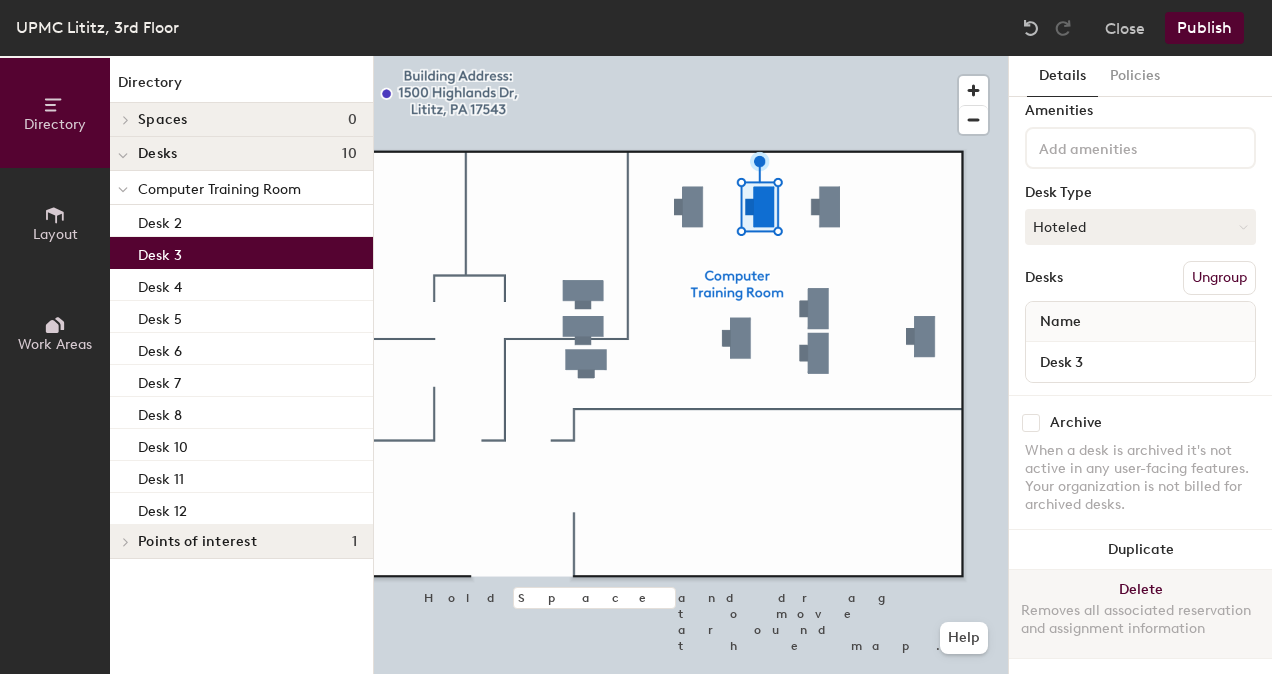 click on "Delete Removes all associated reservation and assignment information" 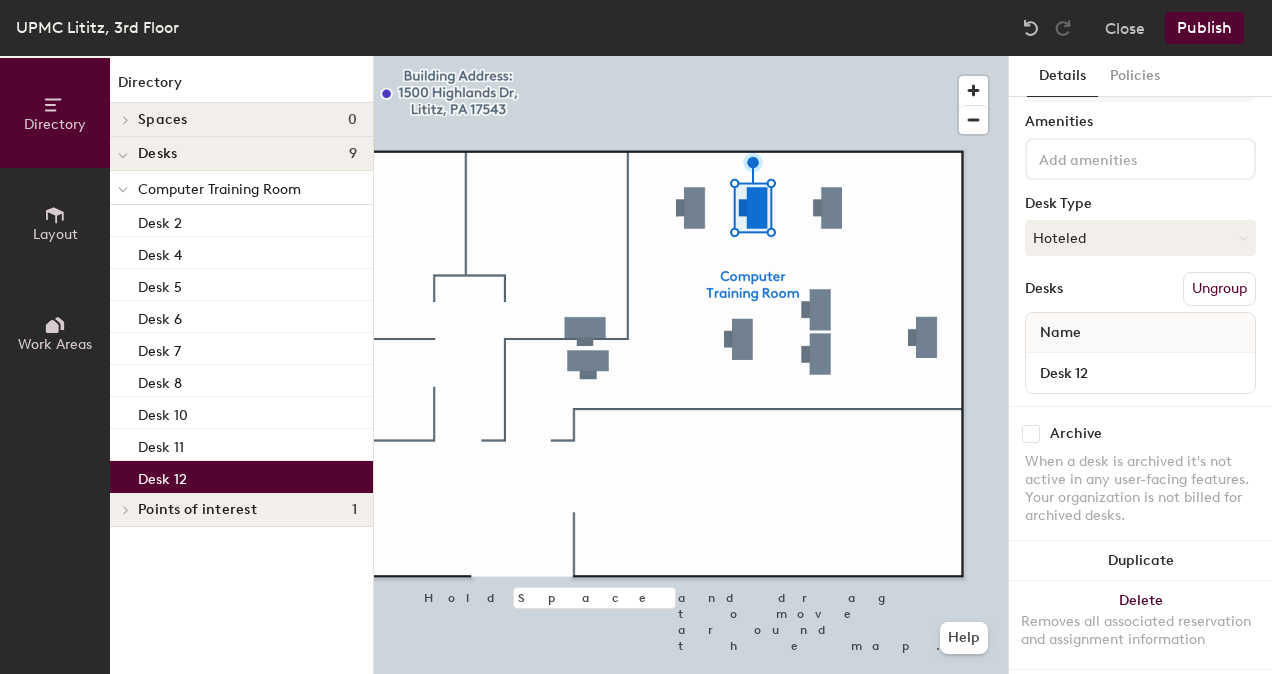 scroll, scrollTop: 85, scrollLeft: 0, axis: vertical 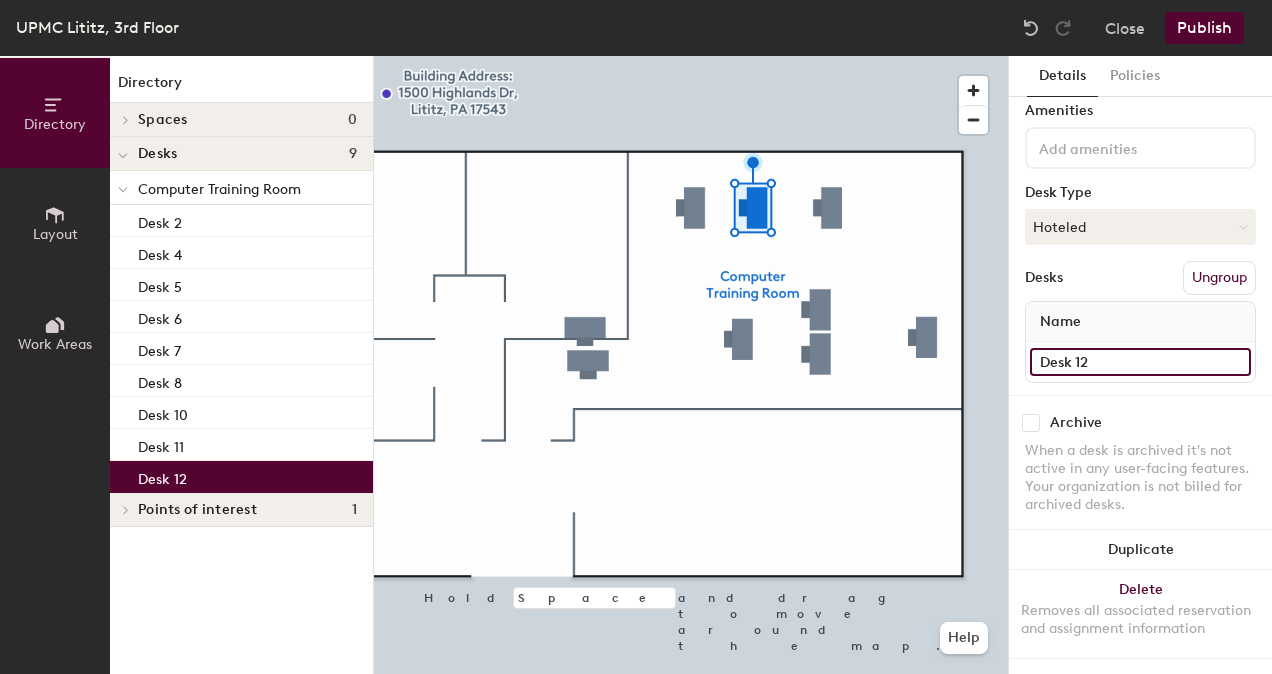 click on "Desk 12" 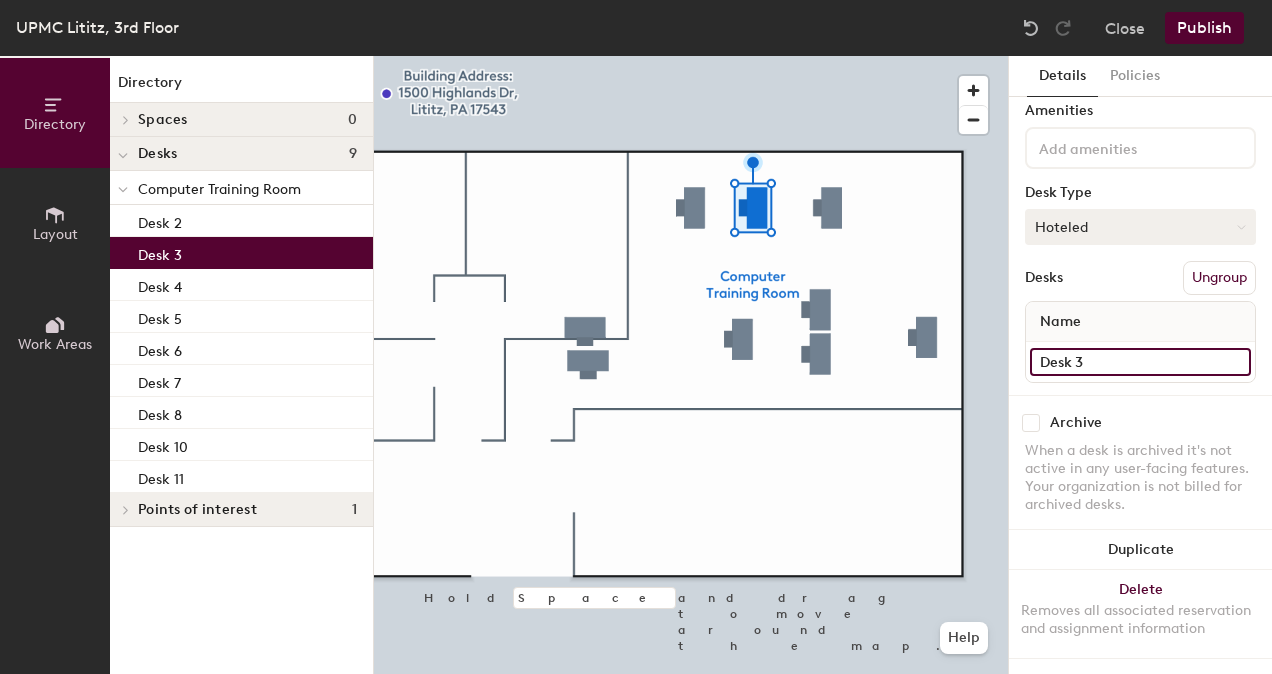type on "Desk 3" 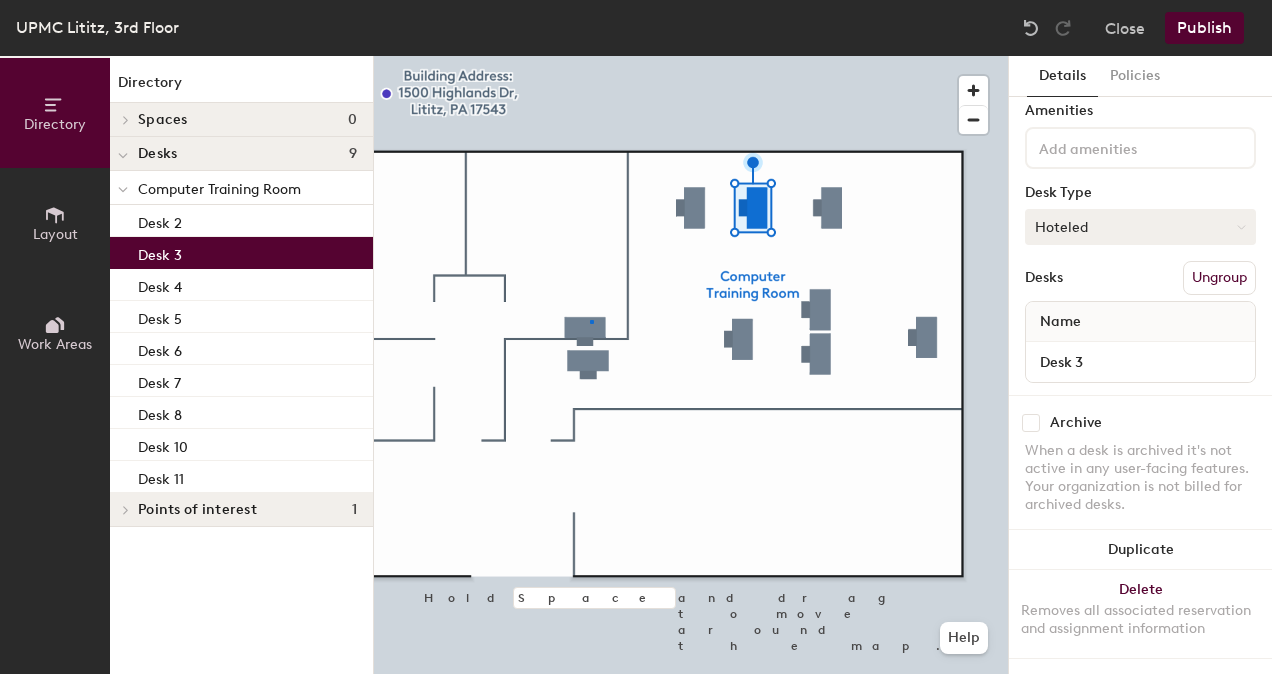 click 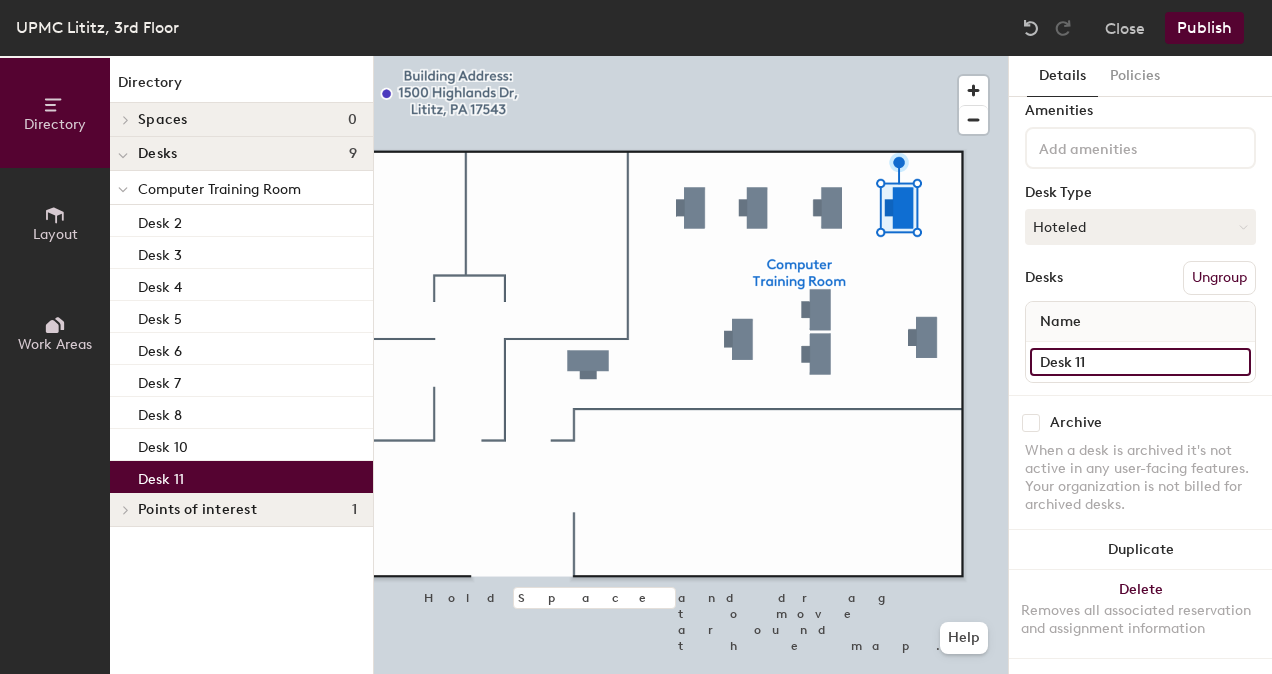 click on "Desk 11" 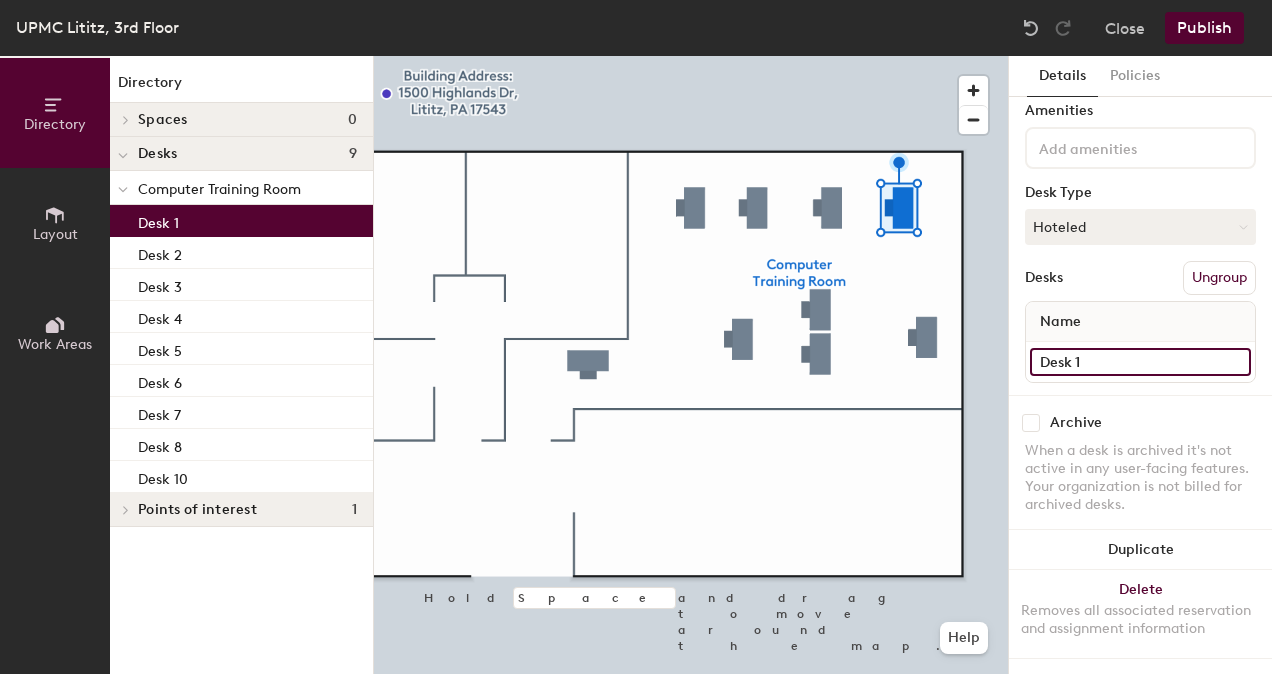 type on "Desk 1" 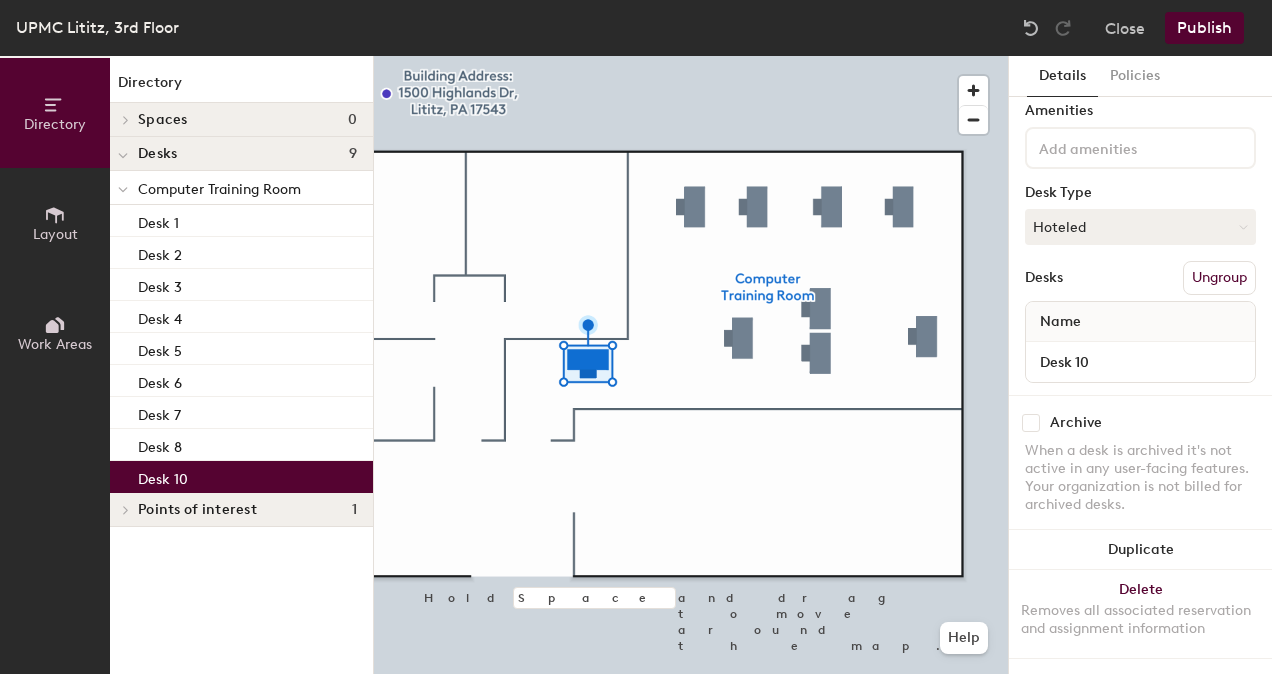 click on "Publish" 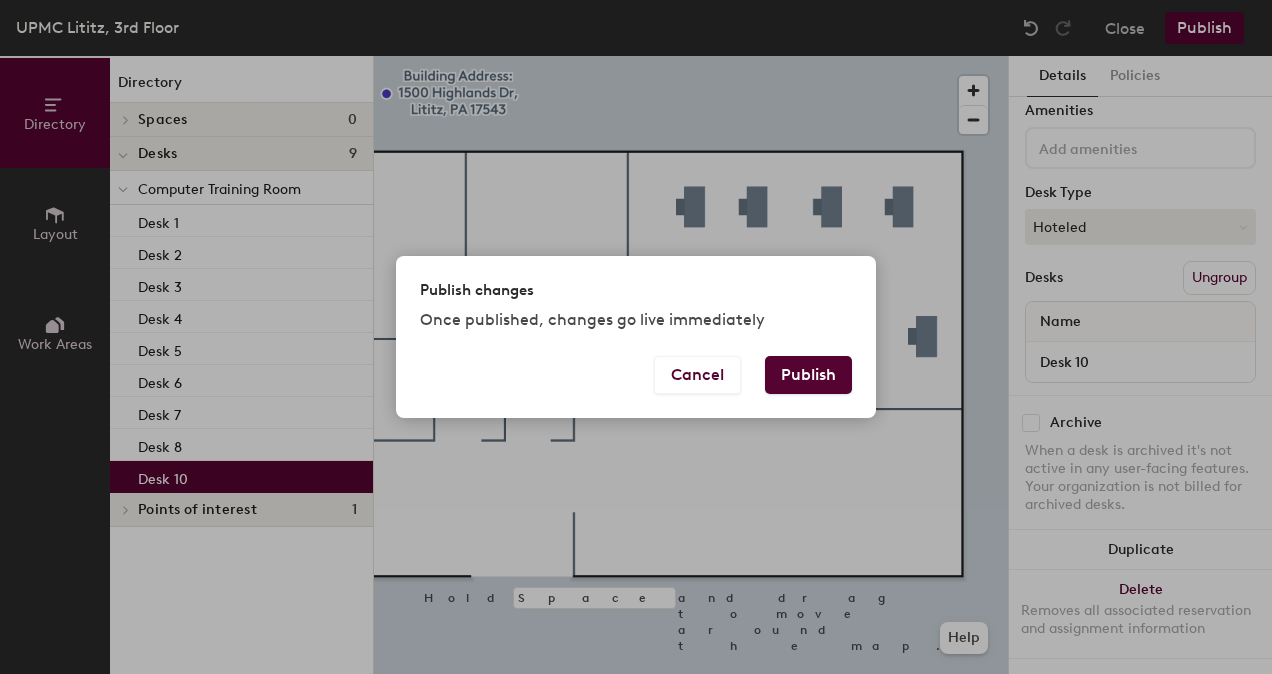 click on "Publish" at bounding box center [808, 375] 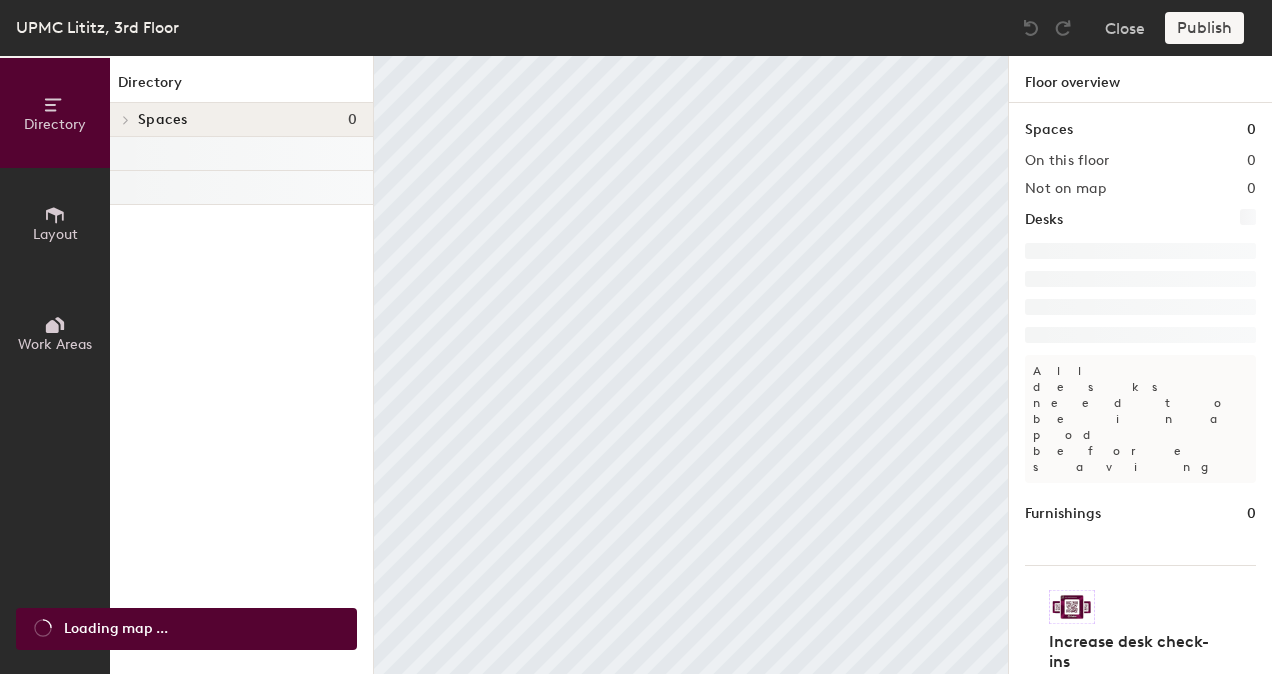 scroll, scrollTop: 0, scrollLeft: 0, axis: both 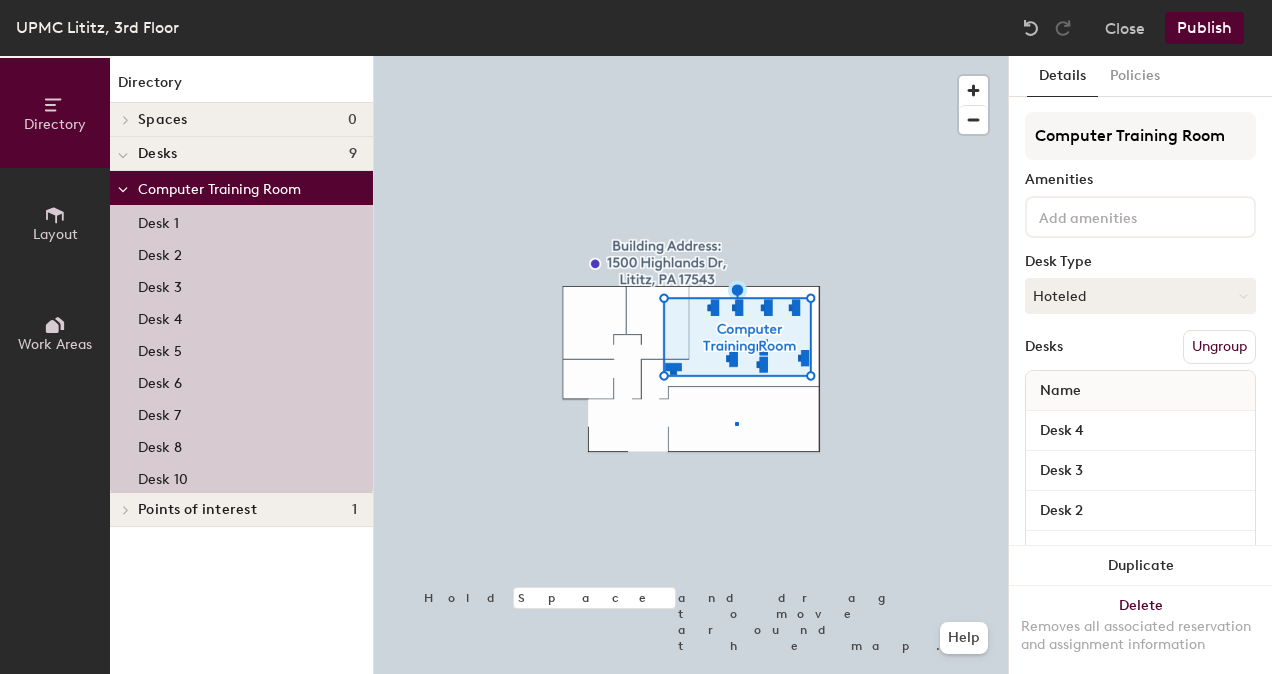 click 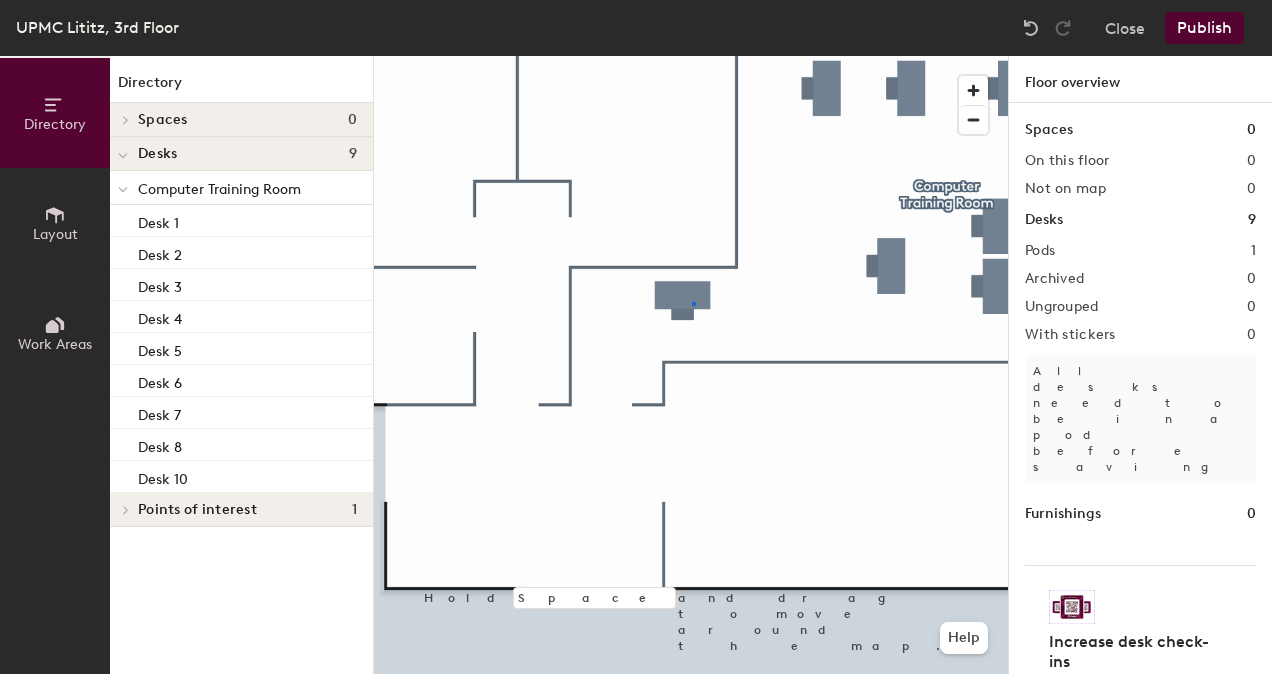 click 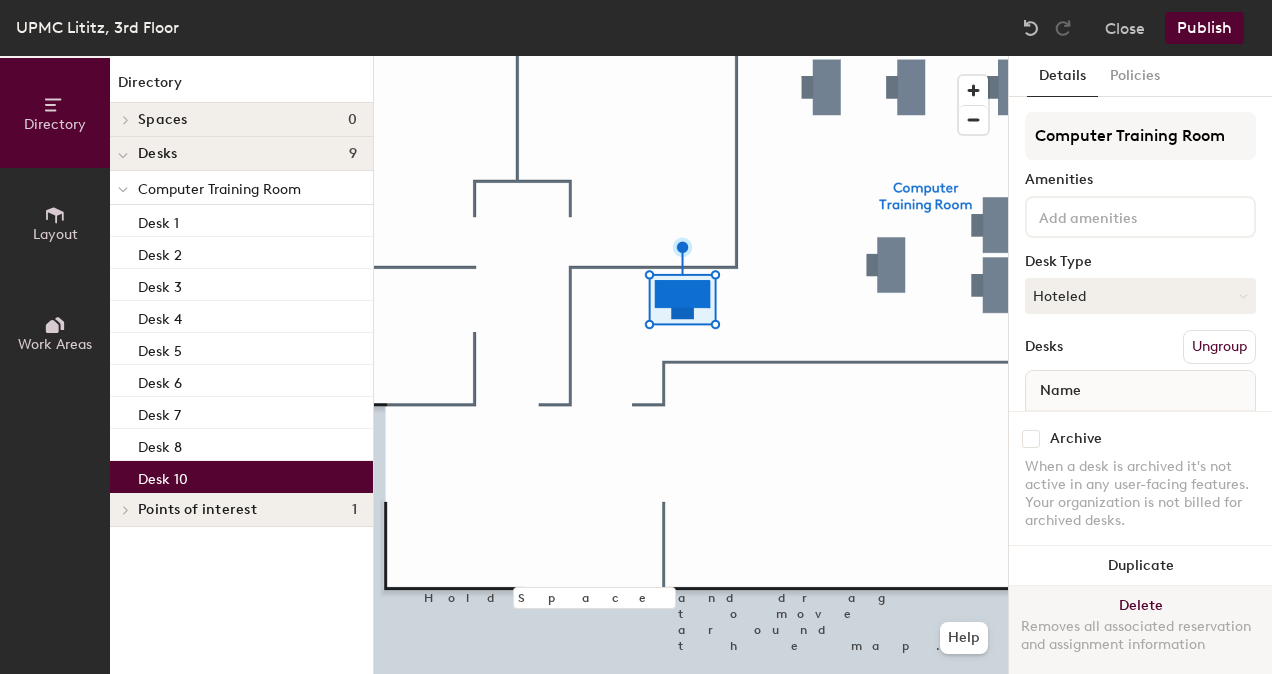 click on "Delete Removes all associated reservation and assignment information" 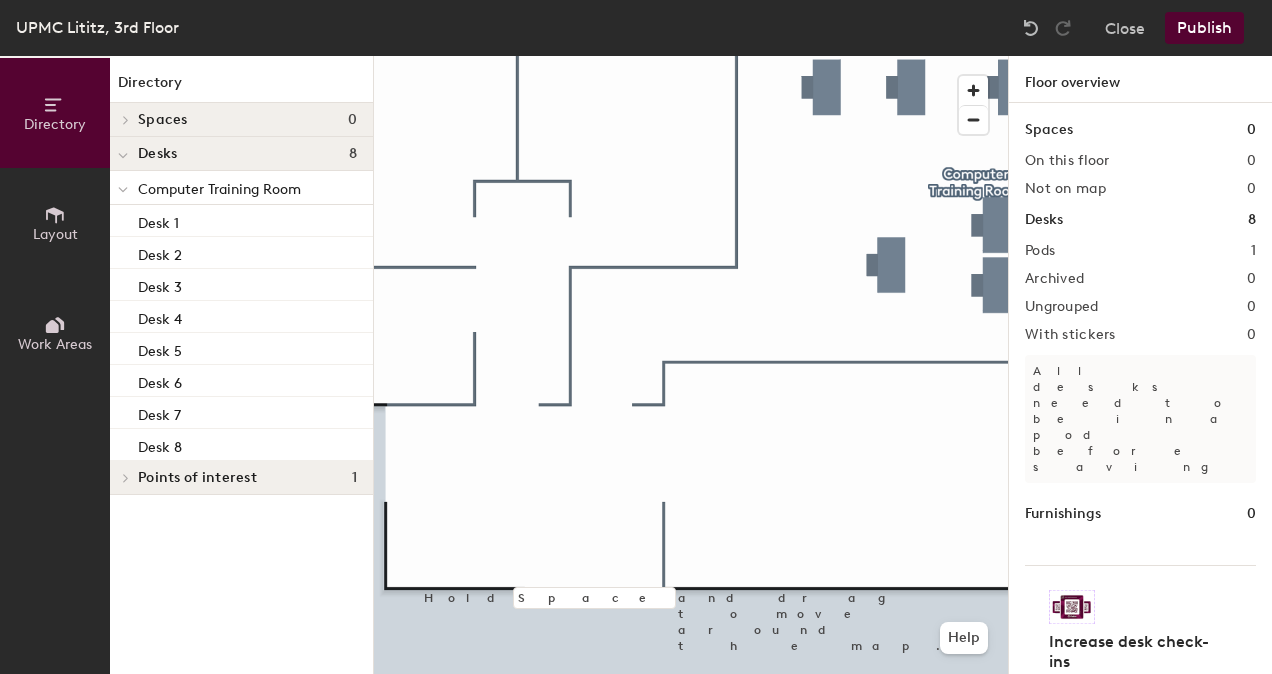 click on "Publish" 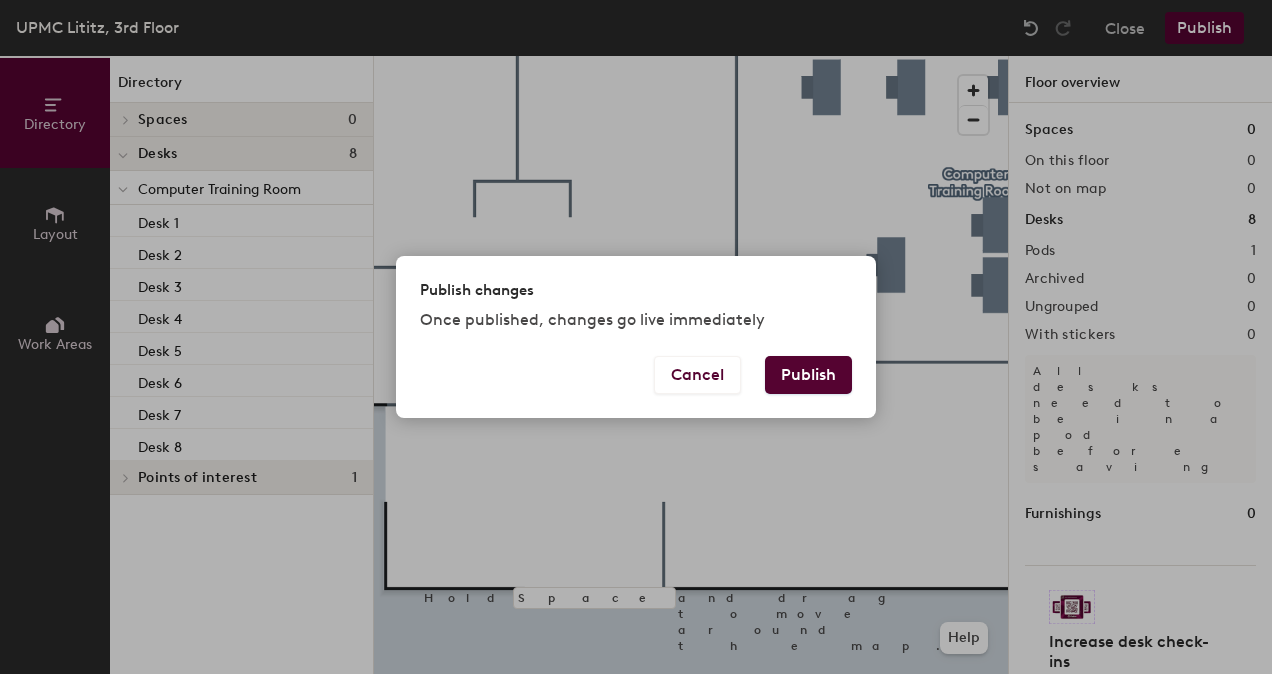 click on "Publish" at bounding box center [808, 375] 